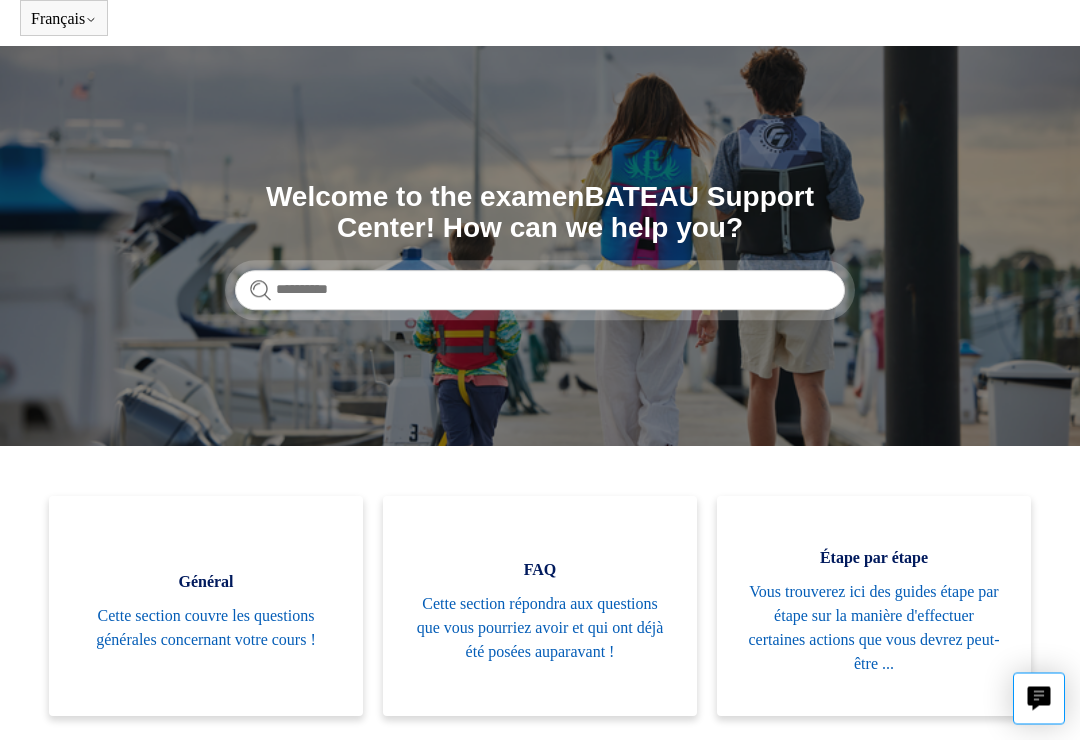 scroll, scrollTop: 0, scrollLeft: 0, axis: both 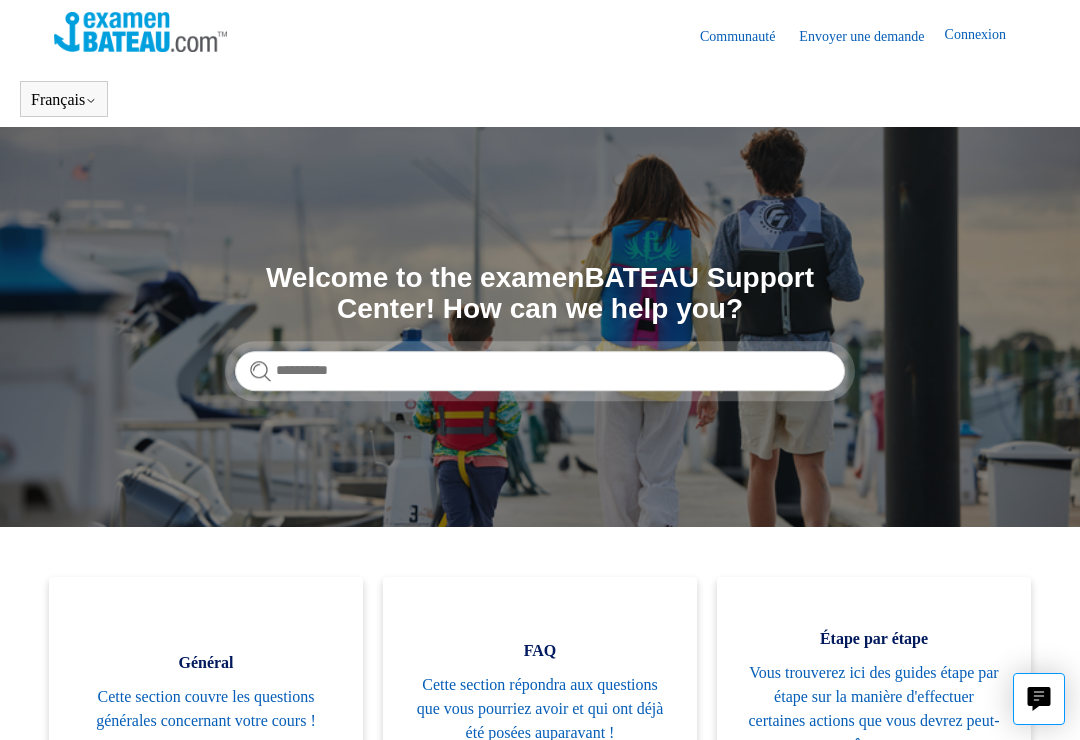 click on "Español" at bounding box center [0, 0] 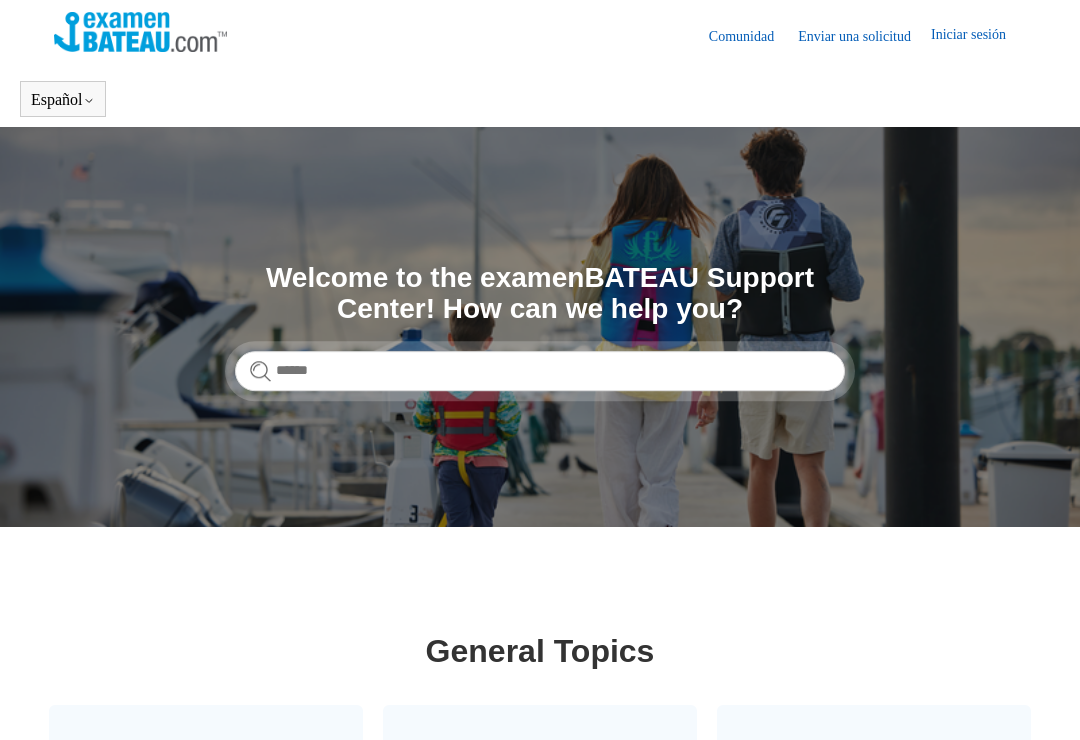 scroll, scrollTop: 0, scrollLeft: 0, axis: both 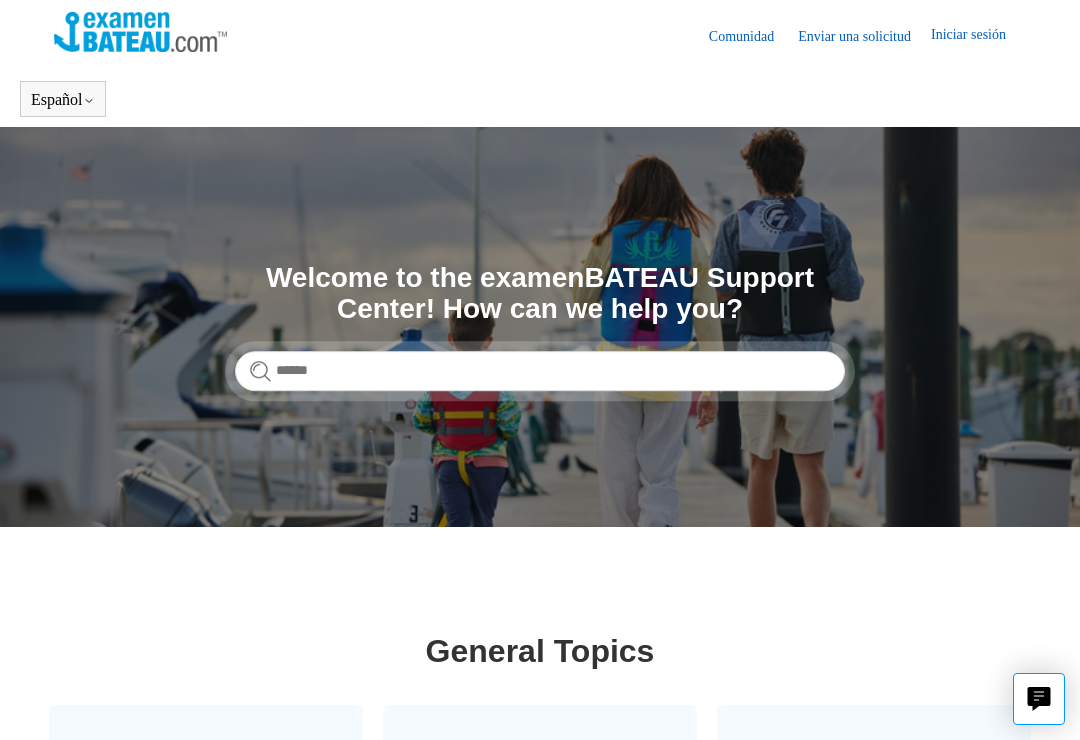 click on "Español
English (US)
Français" at bounding box center [540, 99] 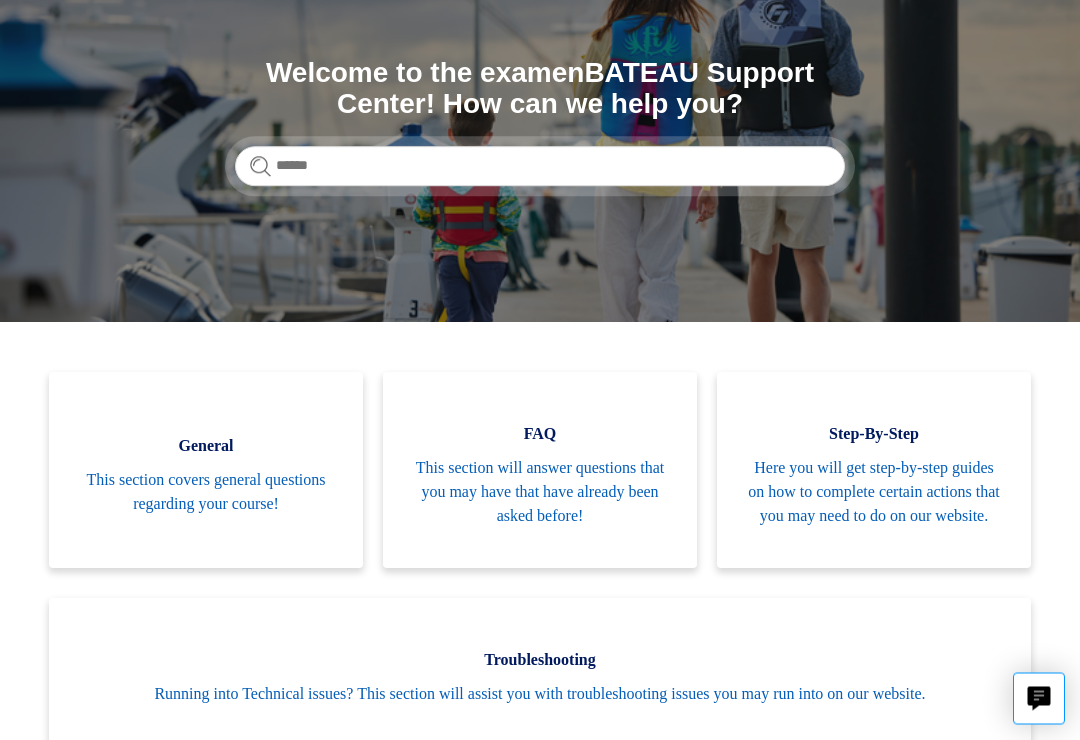 scroll, scrollTop: 186, scrollLeft: 0, axis: vertical 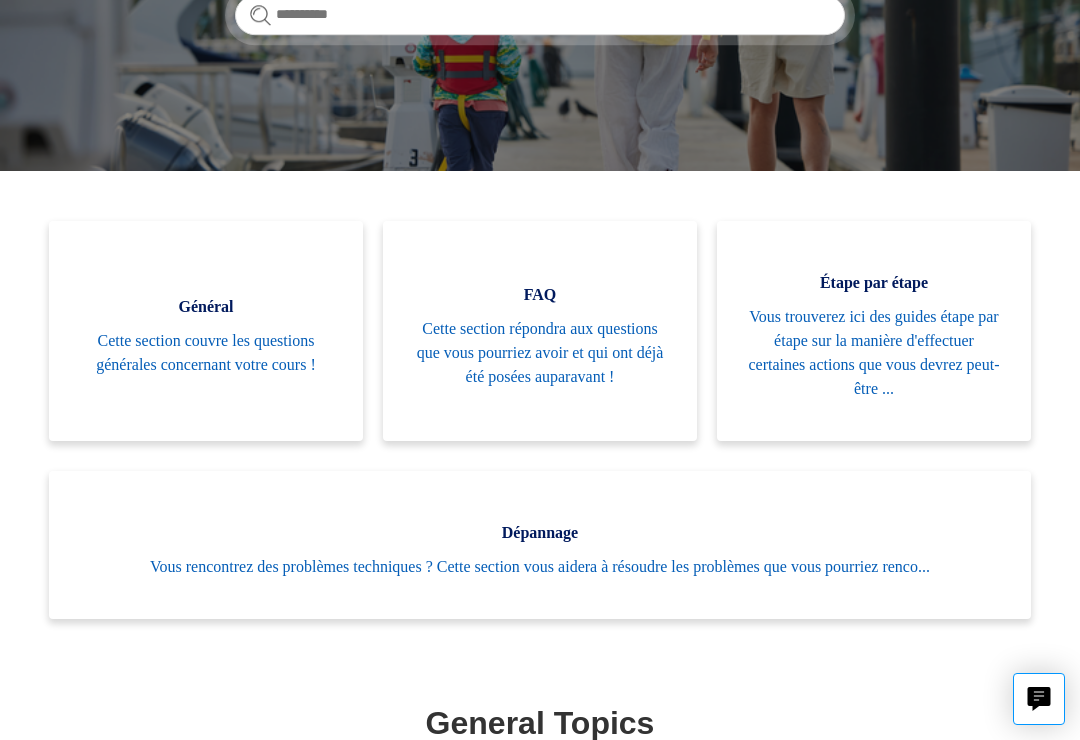 click on "Cette section couvre les questions générales concernant votre cours !" at bounding box center (206, 353) 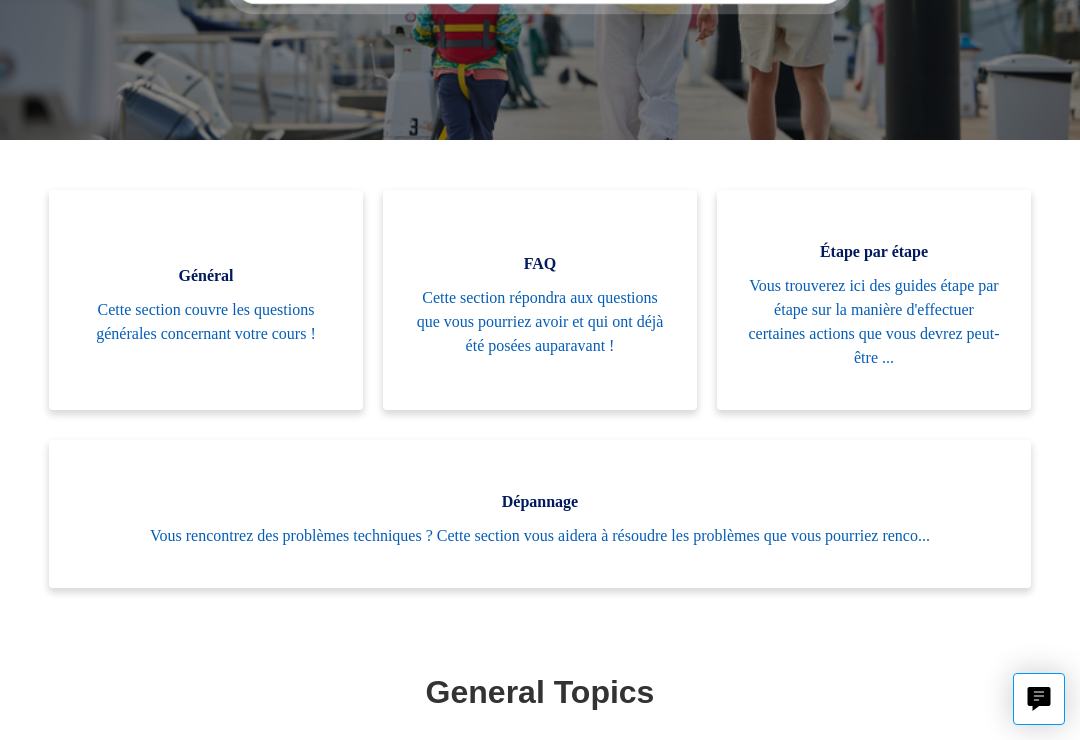 click on "Vous trouverez ici des guides étape par étape sur la manière d'effectuer certaines actions que vous devrez peut-être ..." at bounding box center (874, 322) 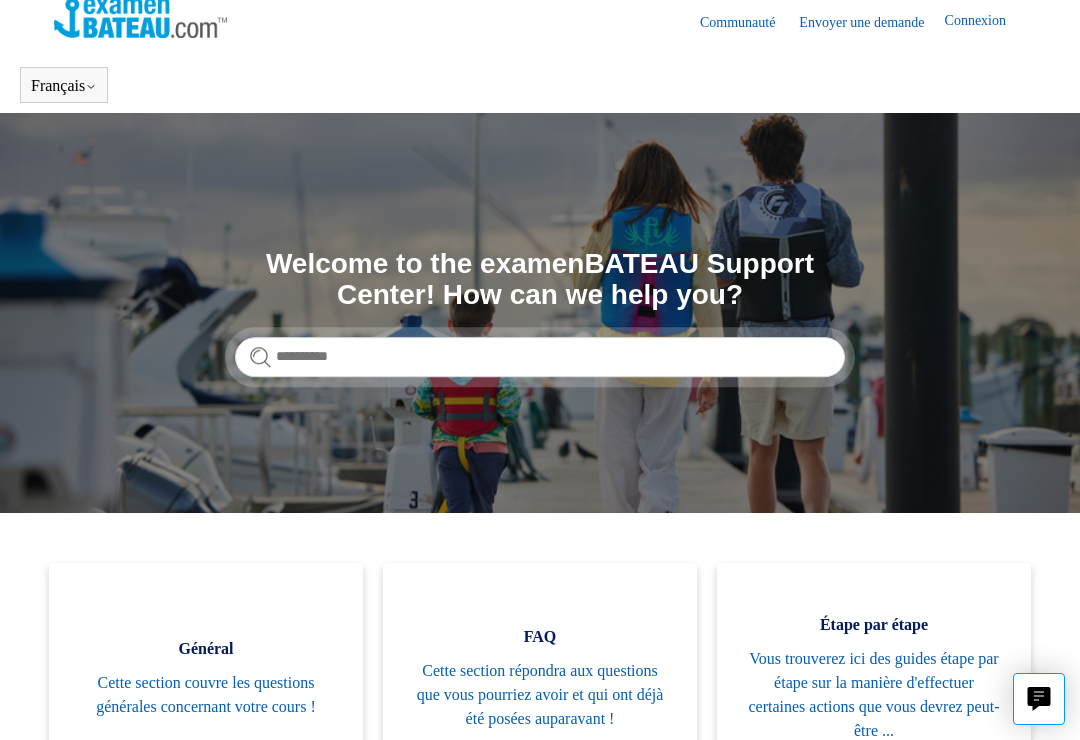 scroll, scrollTop: 0, scrollLeft: 0, axis: both 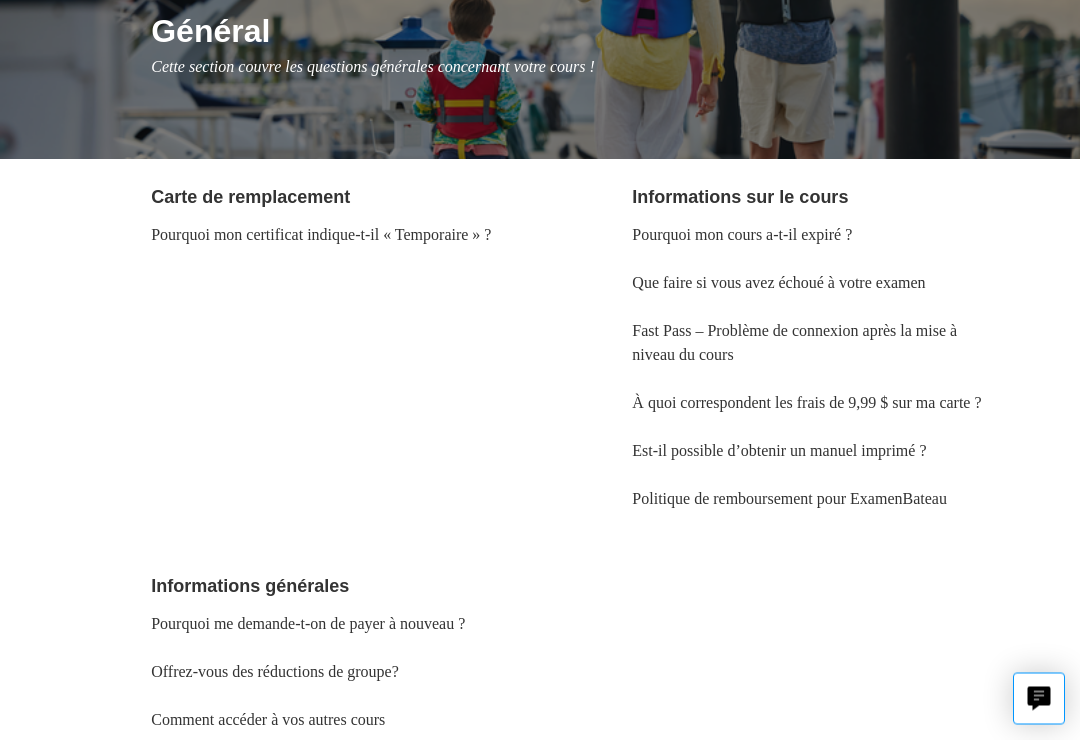 click on "Pourquoi mon certificat indique-t-il « Temporaire » ?" at bounding box center [321, 235] 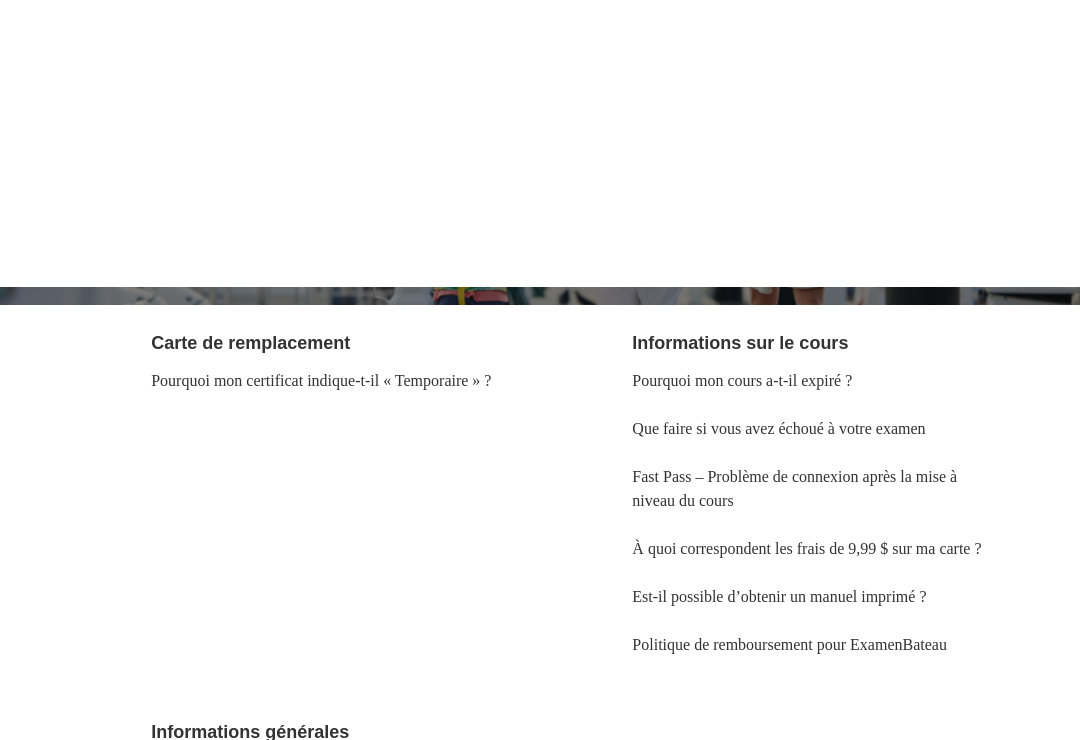 scroll, scrollTop: 0, scrollLeft: 0, axis: both 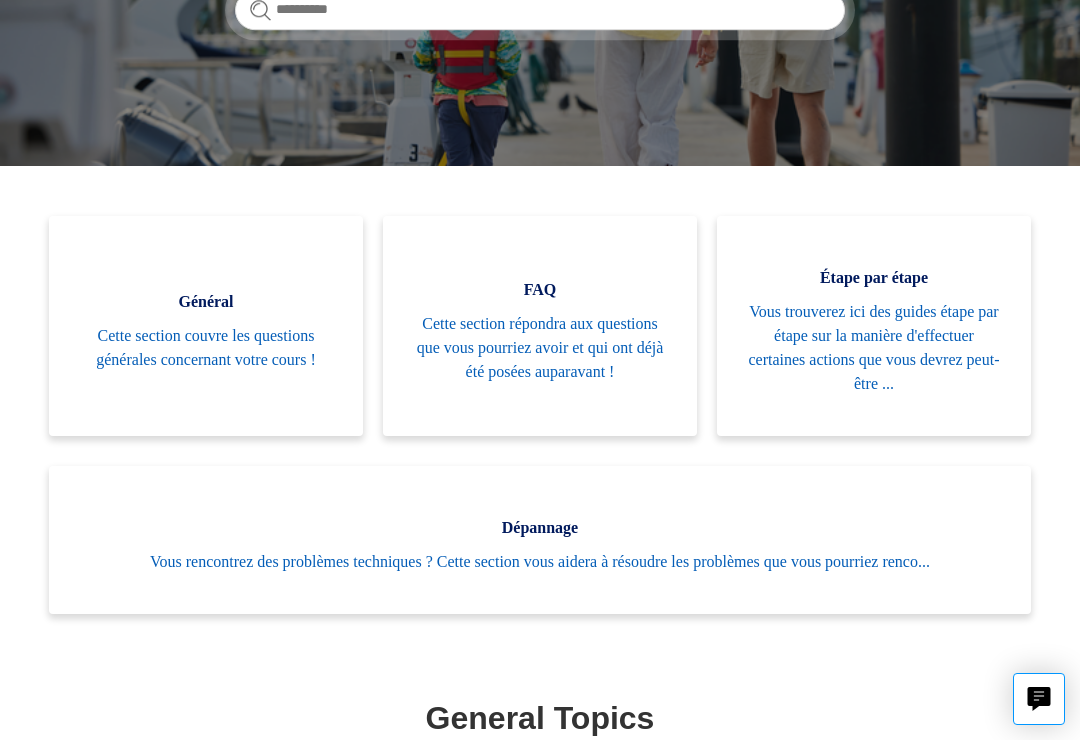 click on "Vous rencontrez des problèmes techniques ? Cette section vous aidera à résoudre les problèmes que vous pourriez renco..." at bounding box center (540, 562) 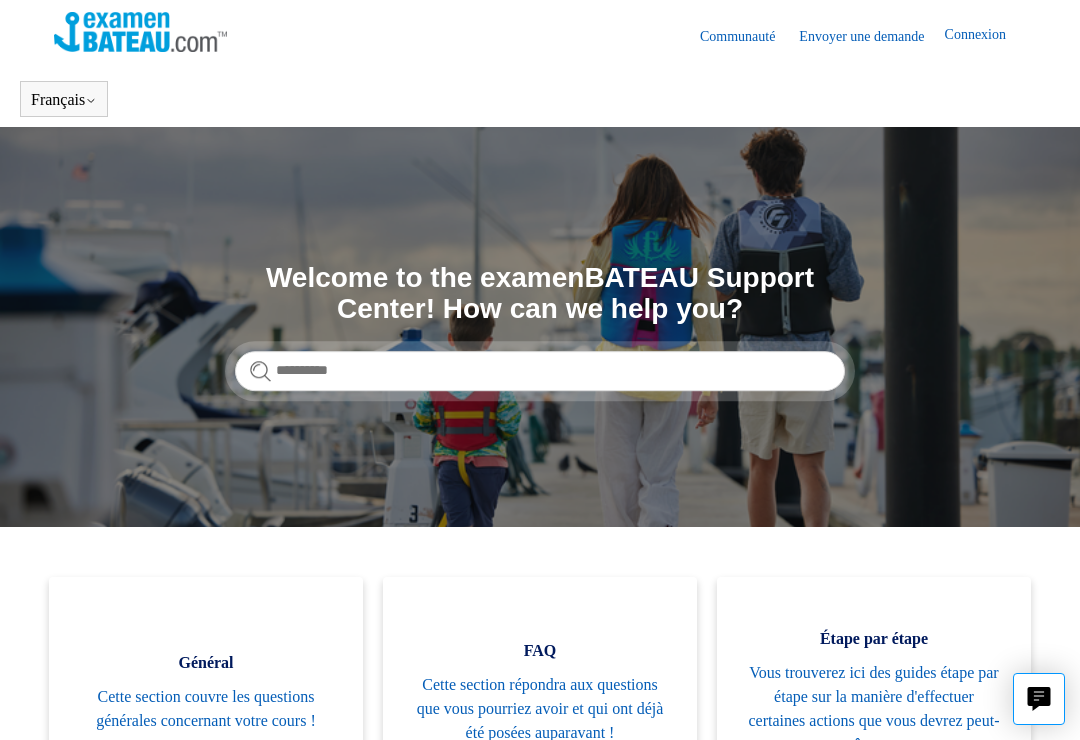 click on "Général
Cette section couvre les questions générales concernant votre cours !" at bounding box center [206, 687] 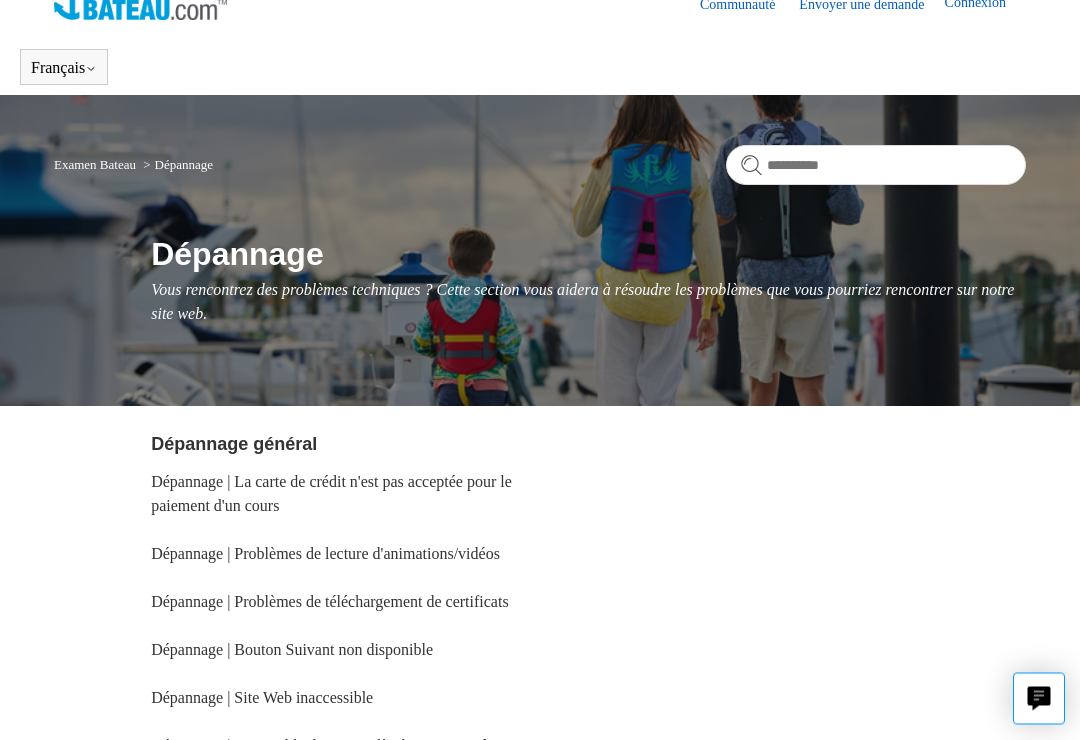 scroll, scrollTop: 0, scrollLeft: 0, axis: both 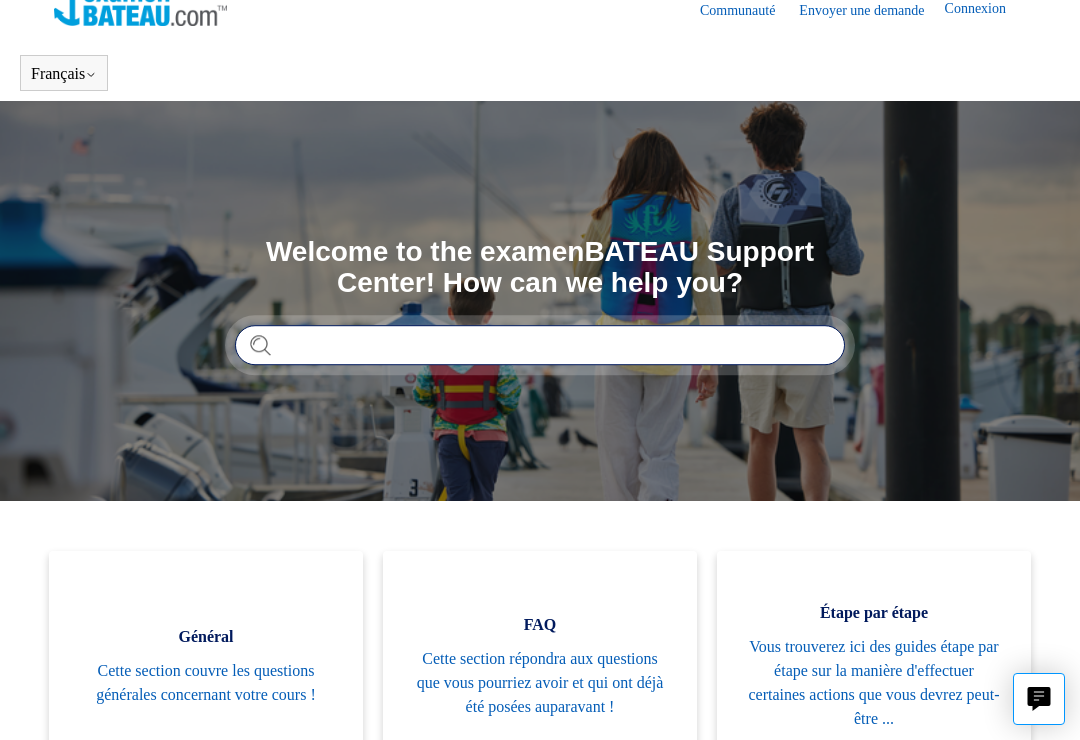 click at bounding box center [540, 345] 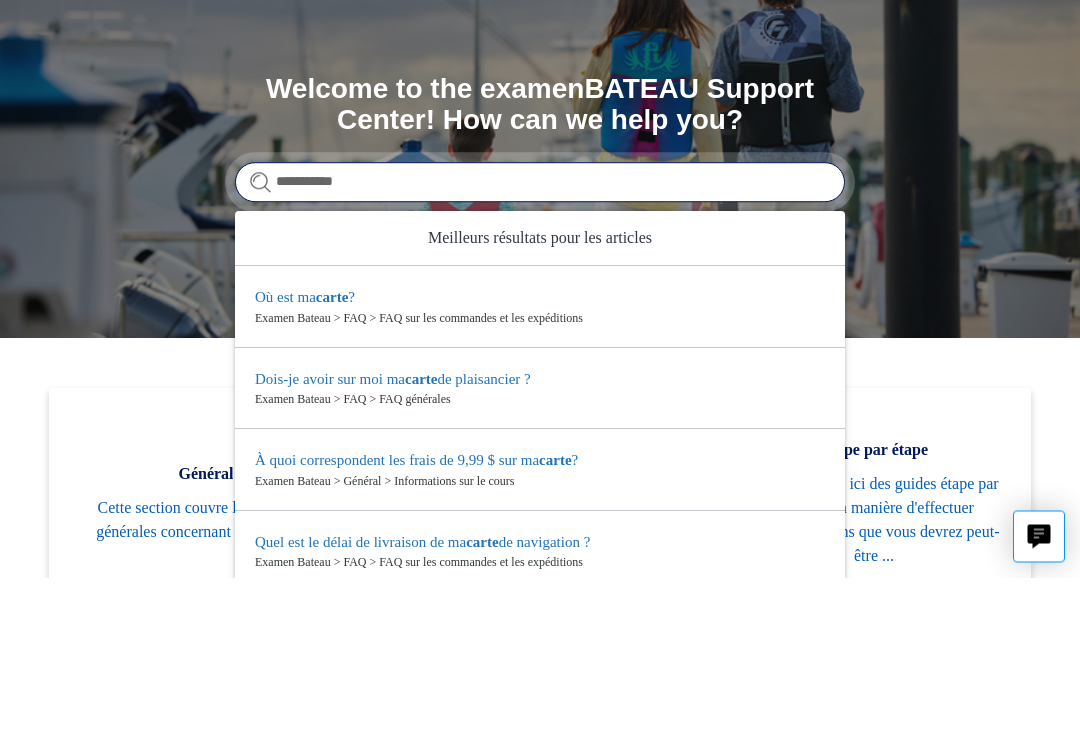 type on "**********" 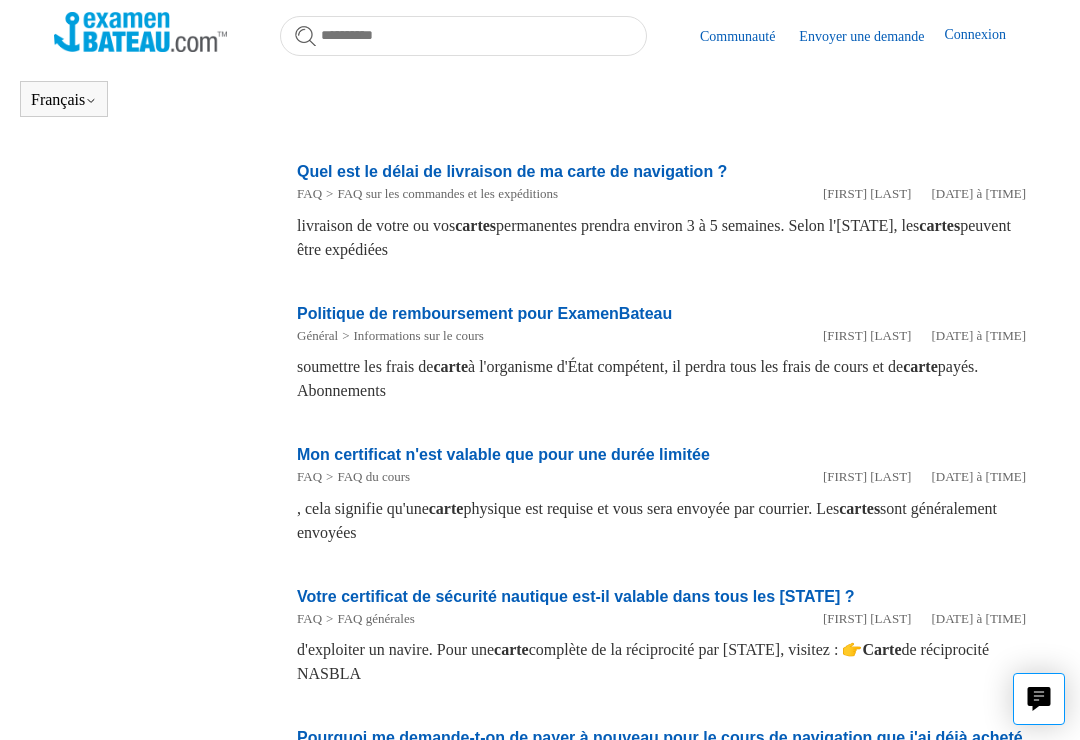 scroll, scrollTop: 745, scrollLeft: 0, axis: vertical 